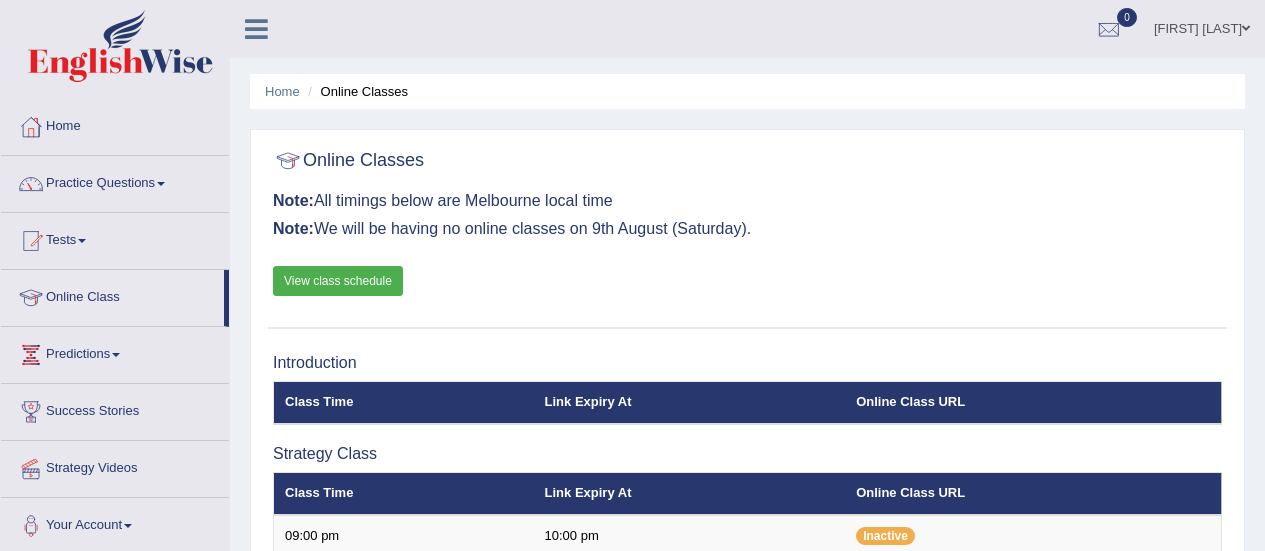 scroll, scrollTop: 0, scrollLeft: 0, axis: both 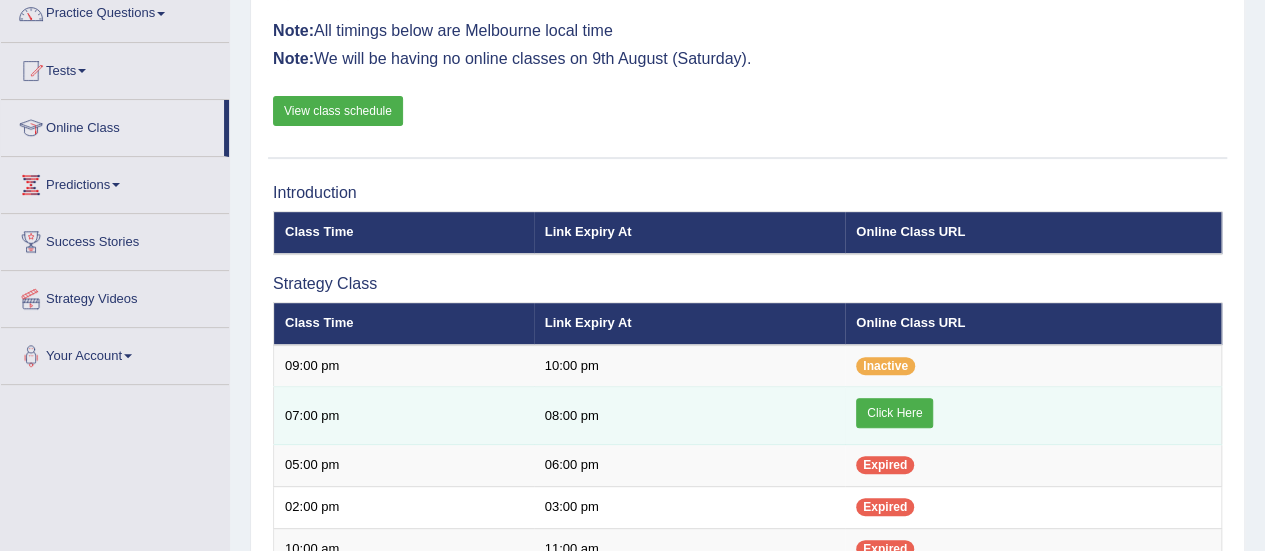 click on "Click Here" at bounding box center (894, 413) 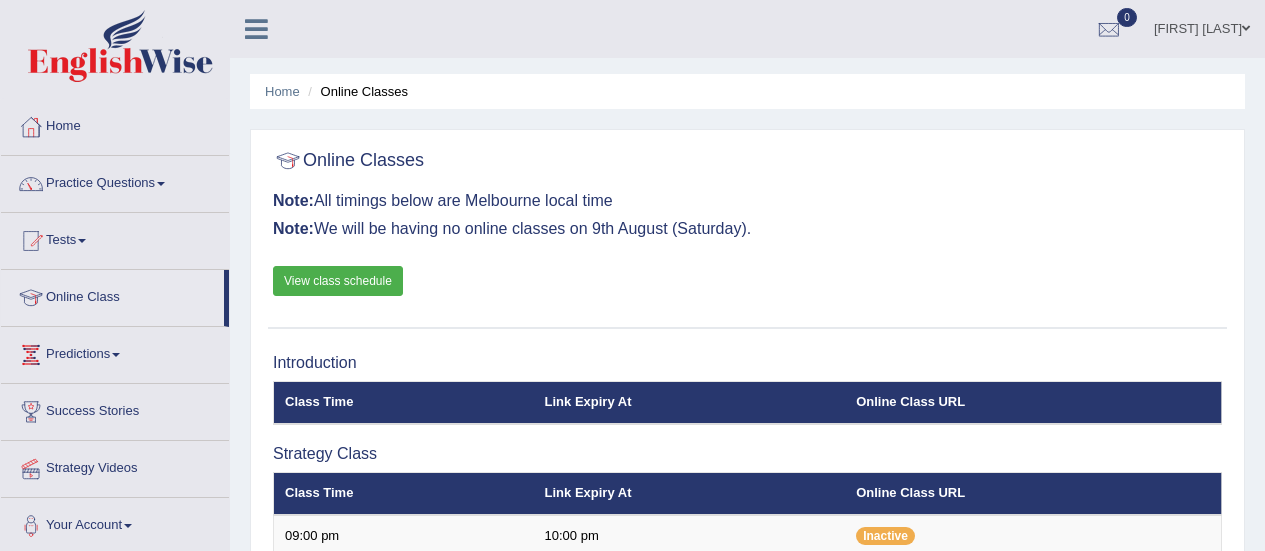 scroll, scrollTop: 184, scrollLeft: 0, axis: vertical 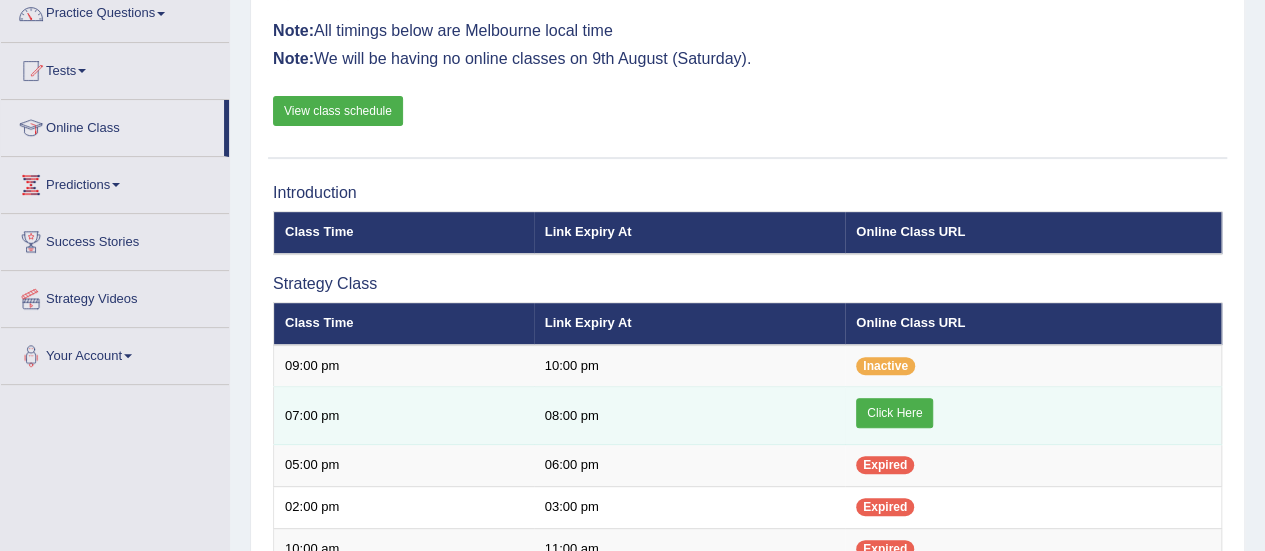 click on "Click Here" at bounding box center [894, 413] 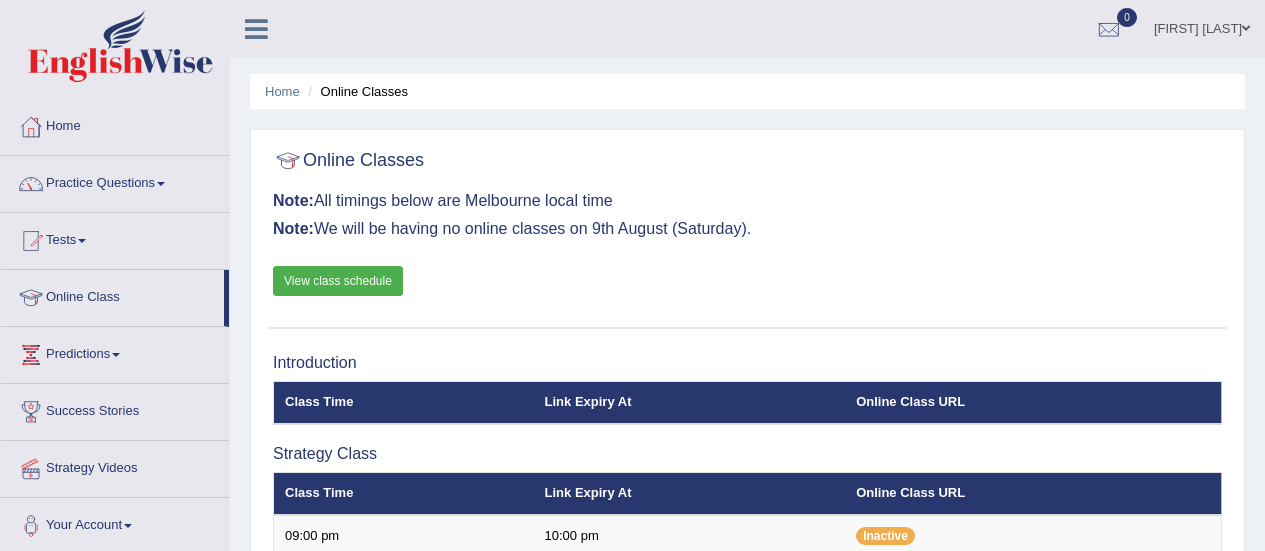 scroll, scrollTop: 170, scrollLeft: 0, axis: vertical 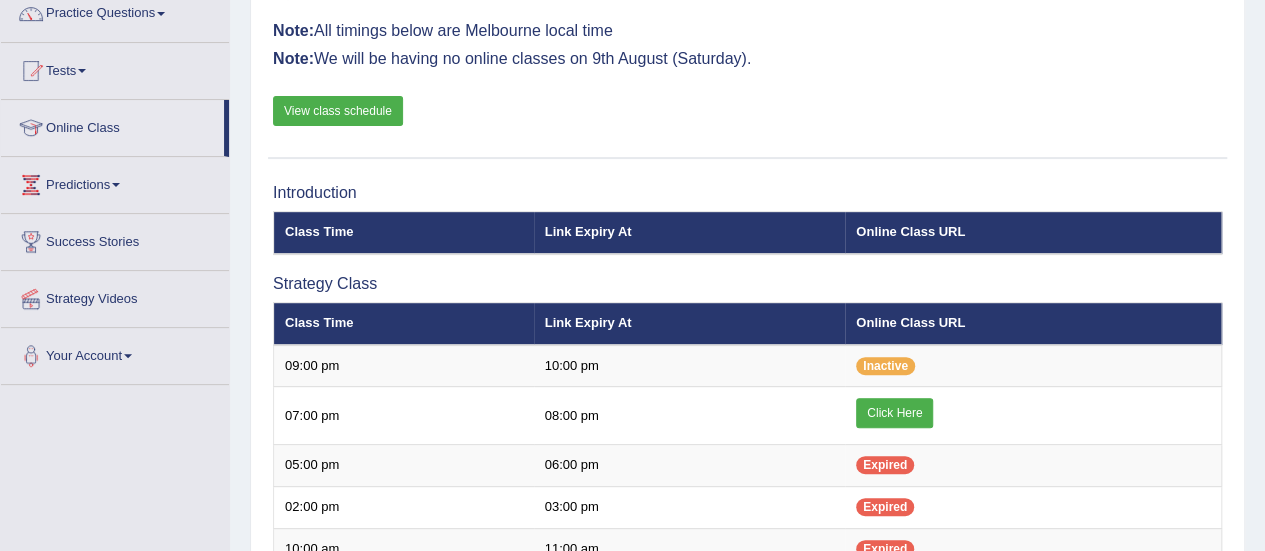 click on "Note:  We will be having no online classes on 9th August (Saturday)." at bounding box center (747, 59) 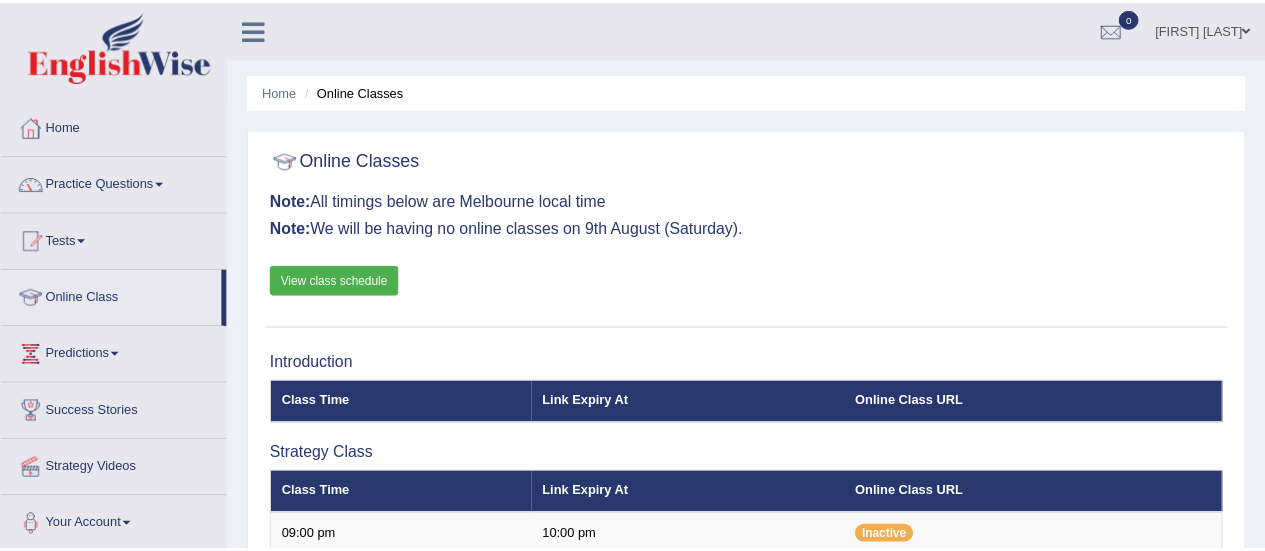 scroll, scrollTop: 185, scrollLeft: 0, axis: vertical 